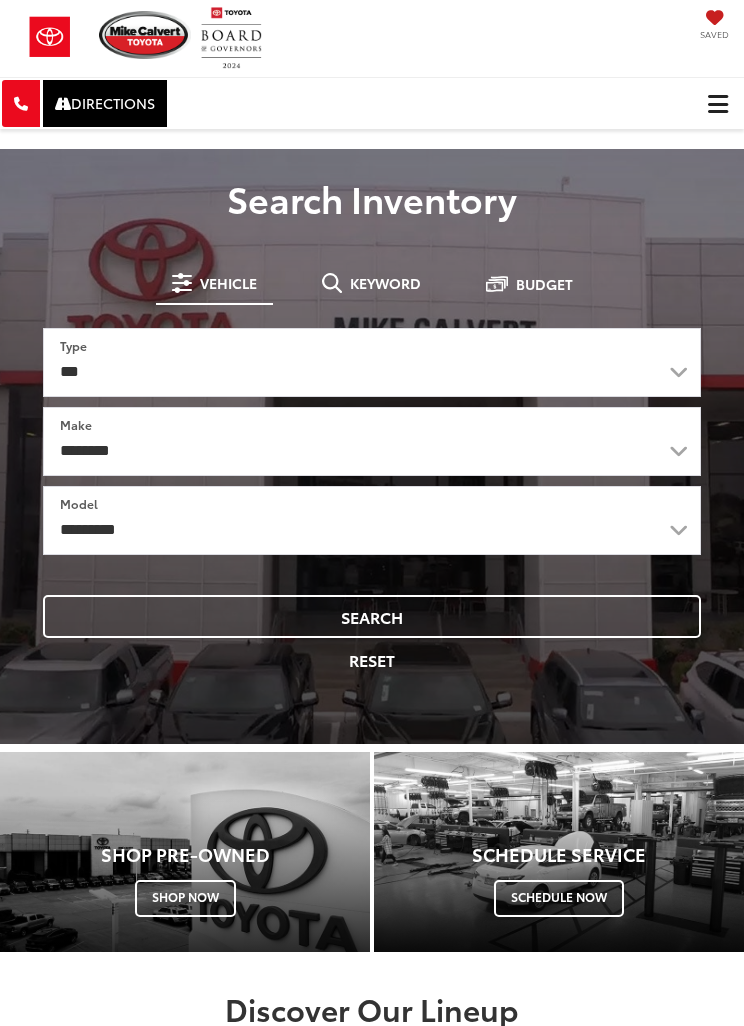 scroll, scrollTop: 0, scrollLeft: 0, axis: both 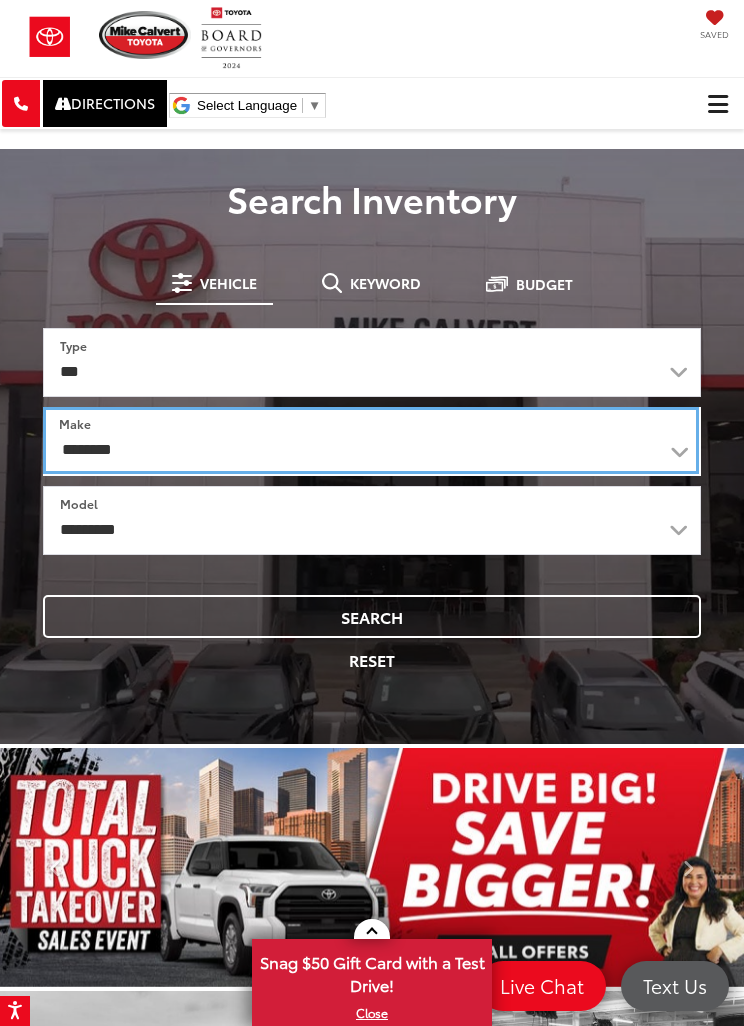 click on "**********" at bounding box center [371, 440] 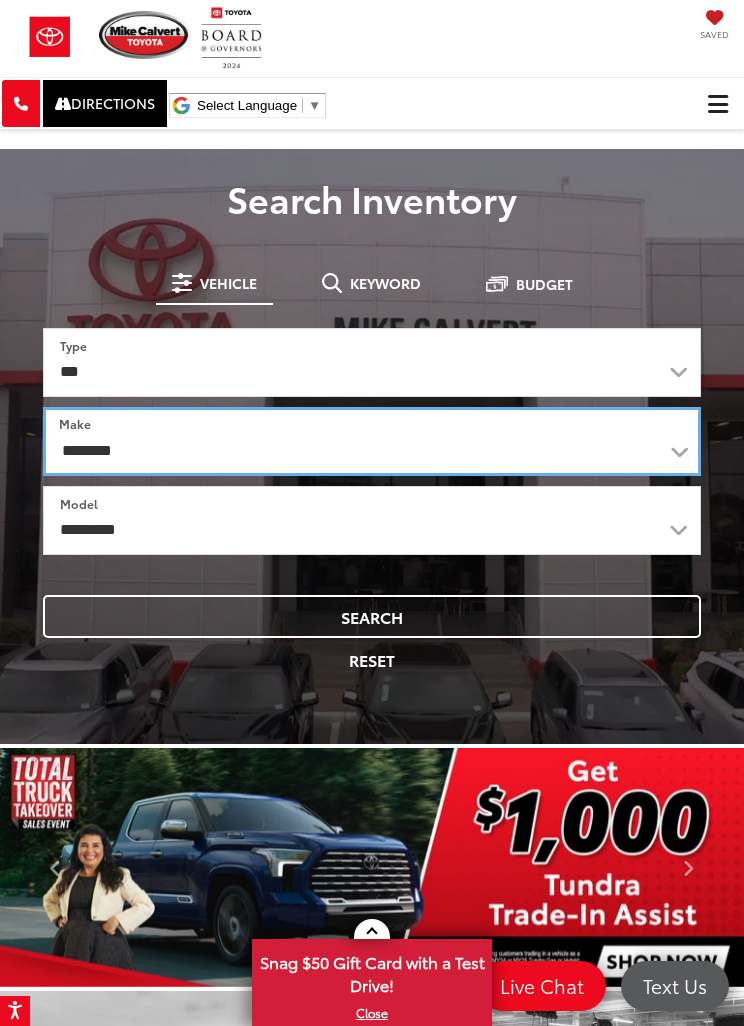 select on "******" 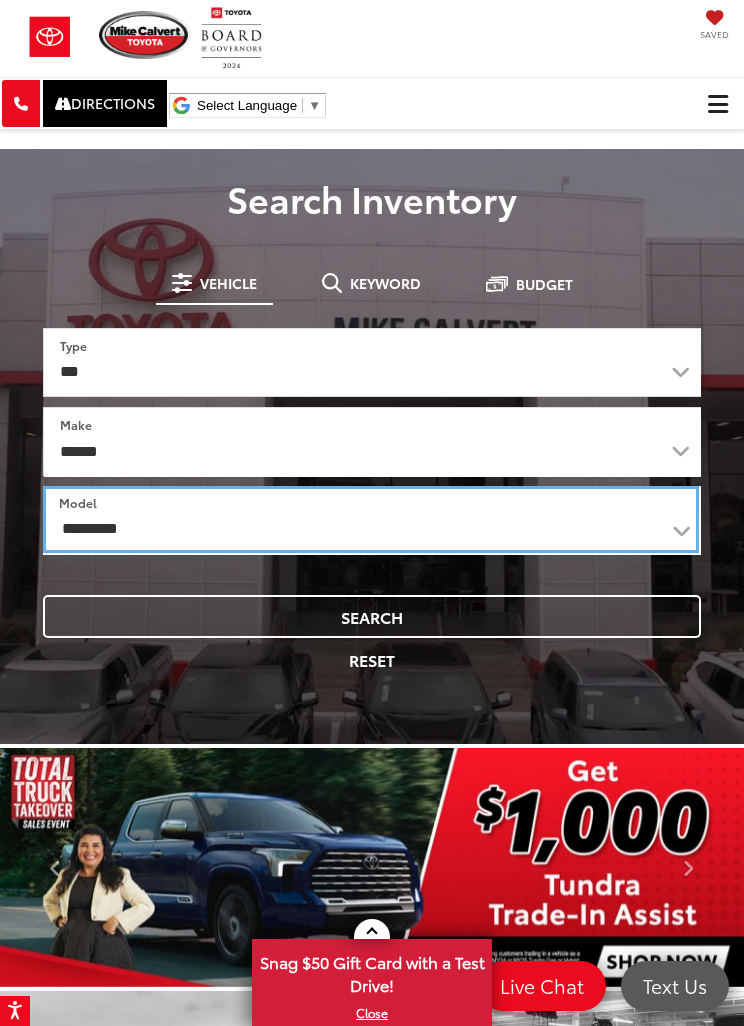click on "**********" at bounding box center [371, 519] 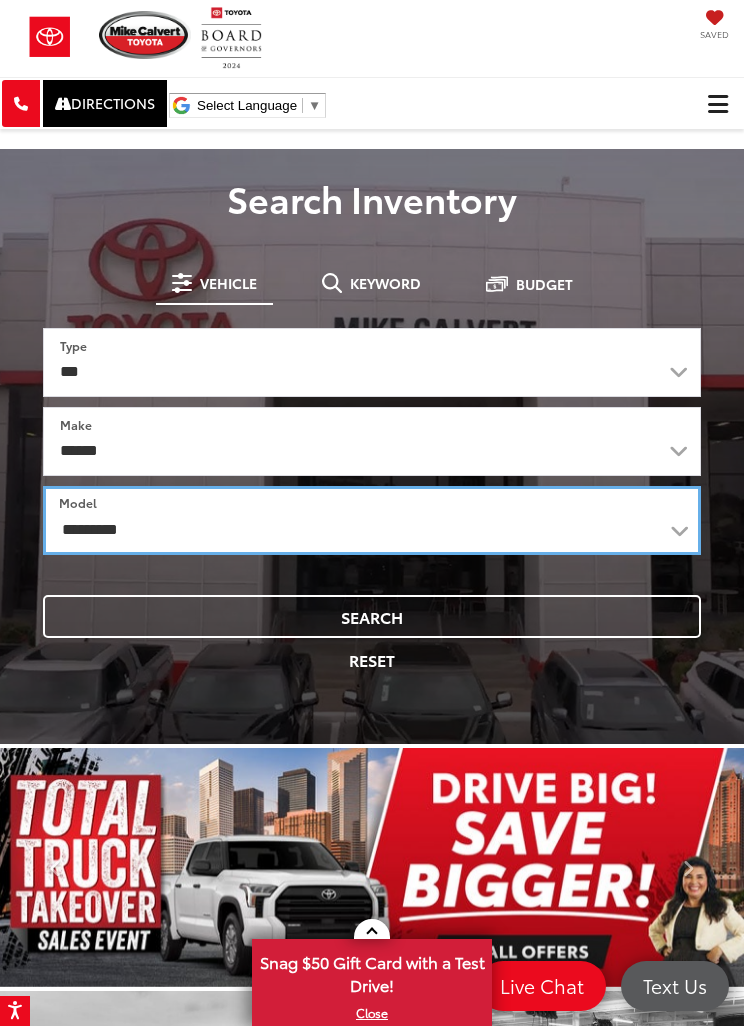 select on "*******" 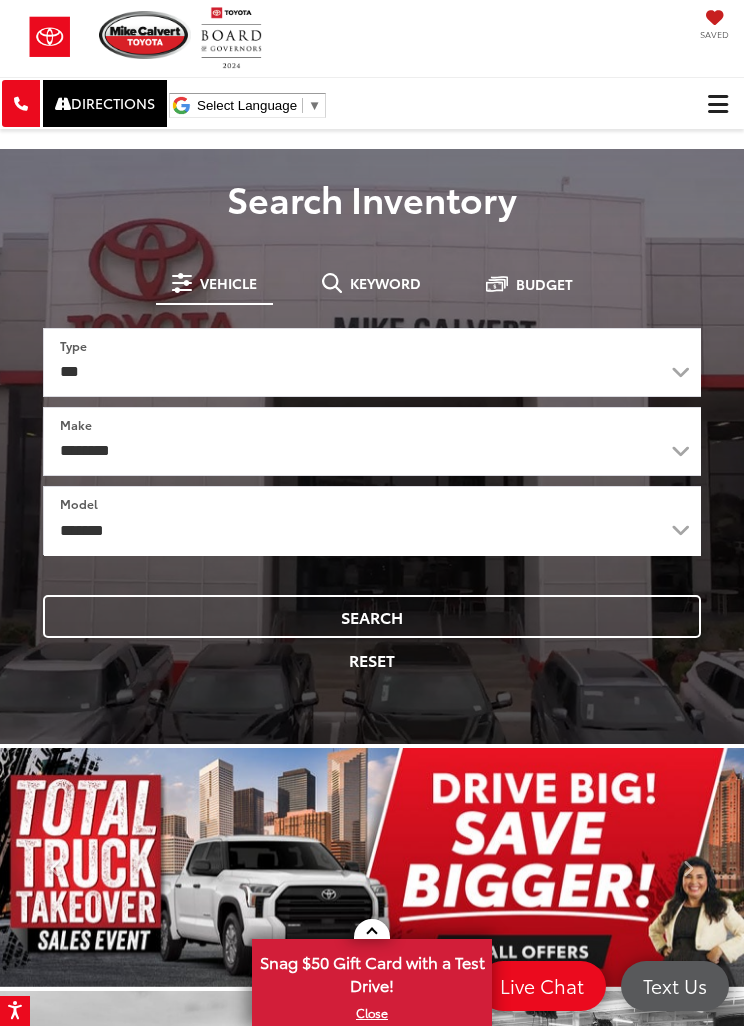 click on "Search" at bounding box center (372, 616) 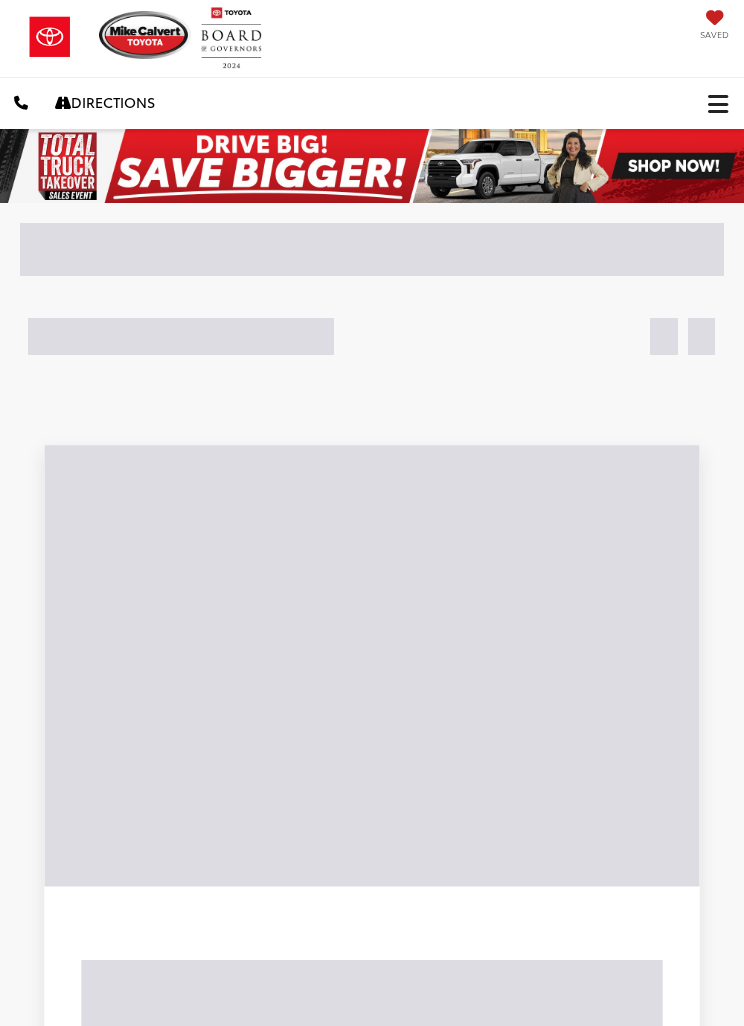 scroll, scrollTop: 0, scrollLeft: 0, axis: both 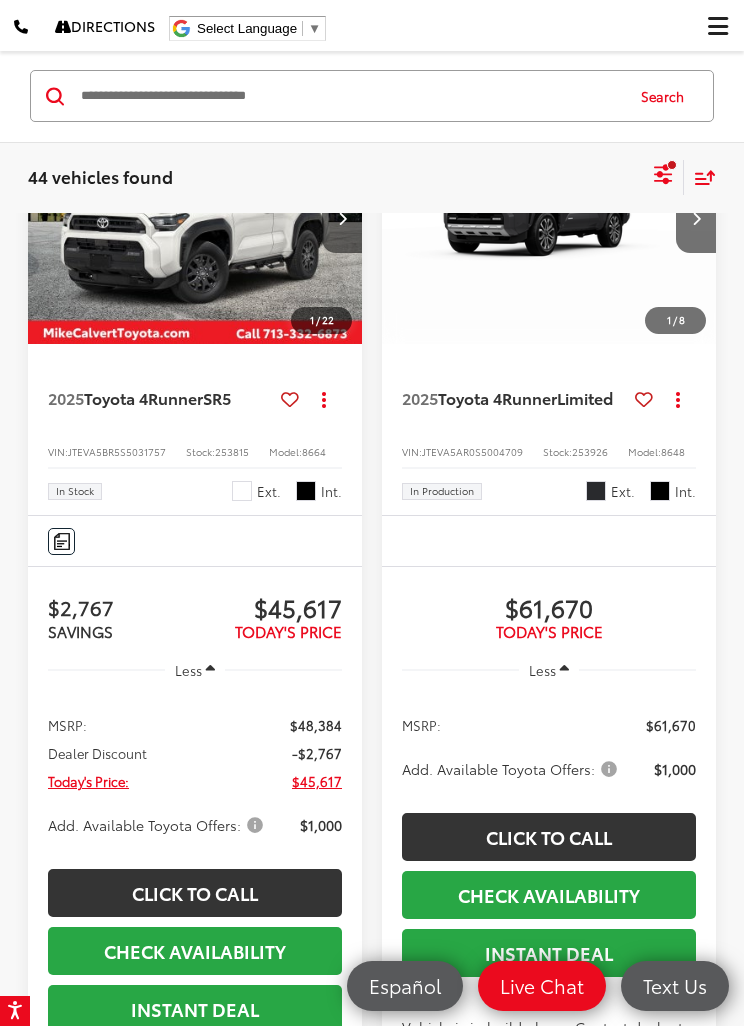 click at bounding box center (549, 218) 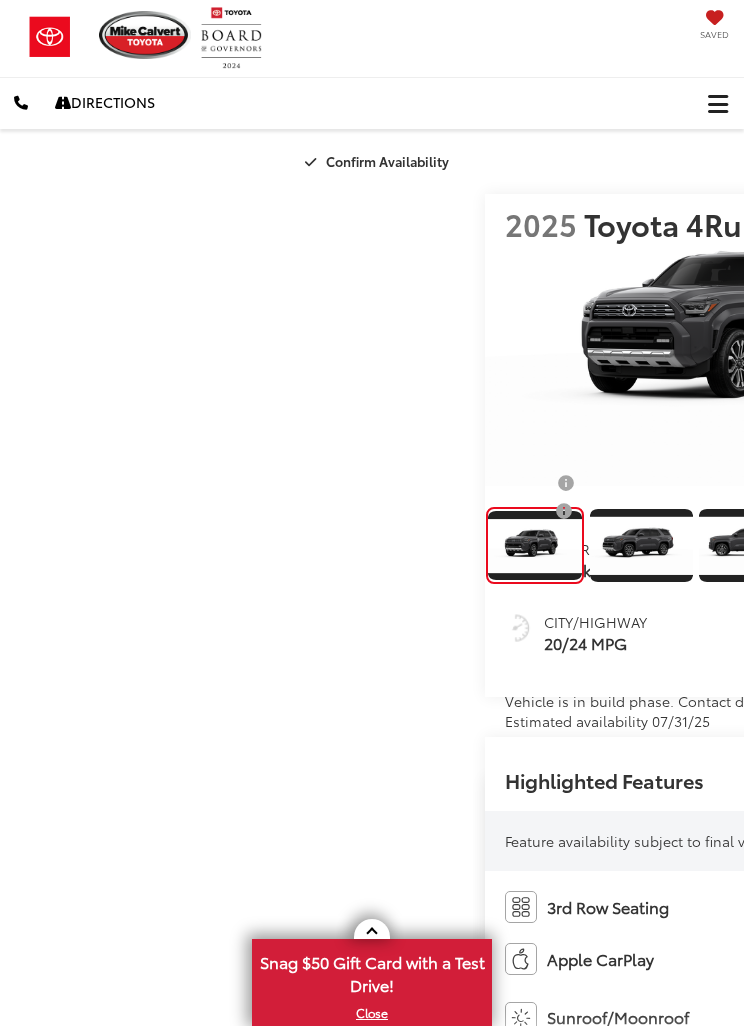 scroll, scrollTop: 0, scrollLeft: 0, axis: both 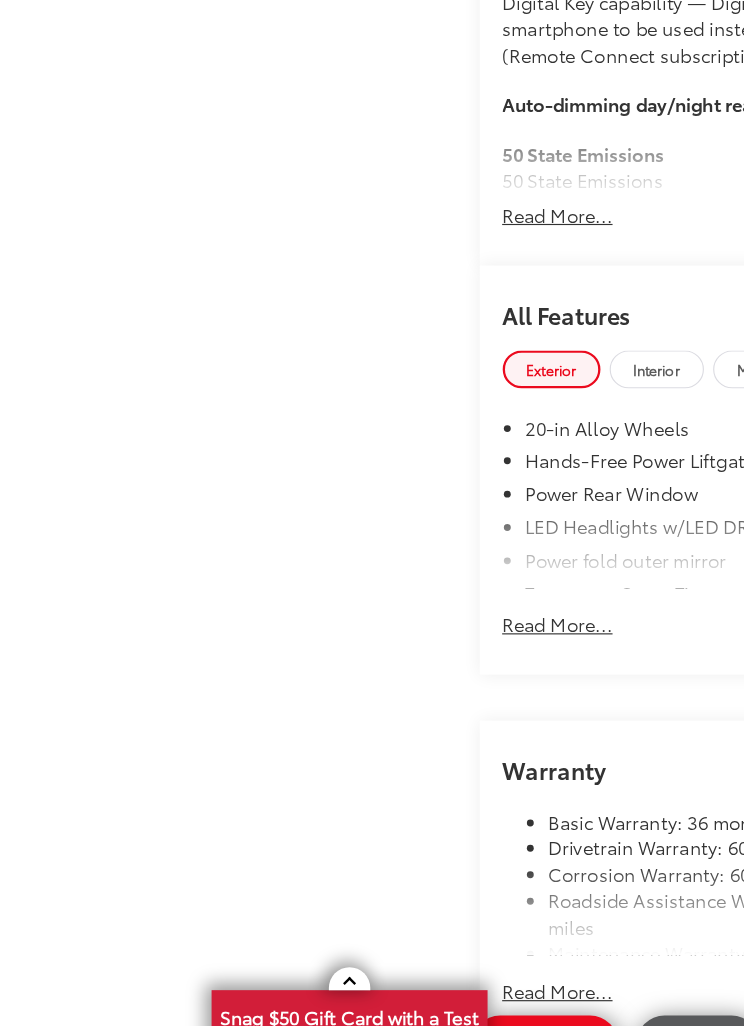 click on "8-Speed Automatic Transmission / Rear-Wheel Drive" at bounding box center [890, -969] 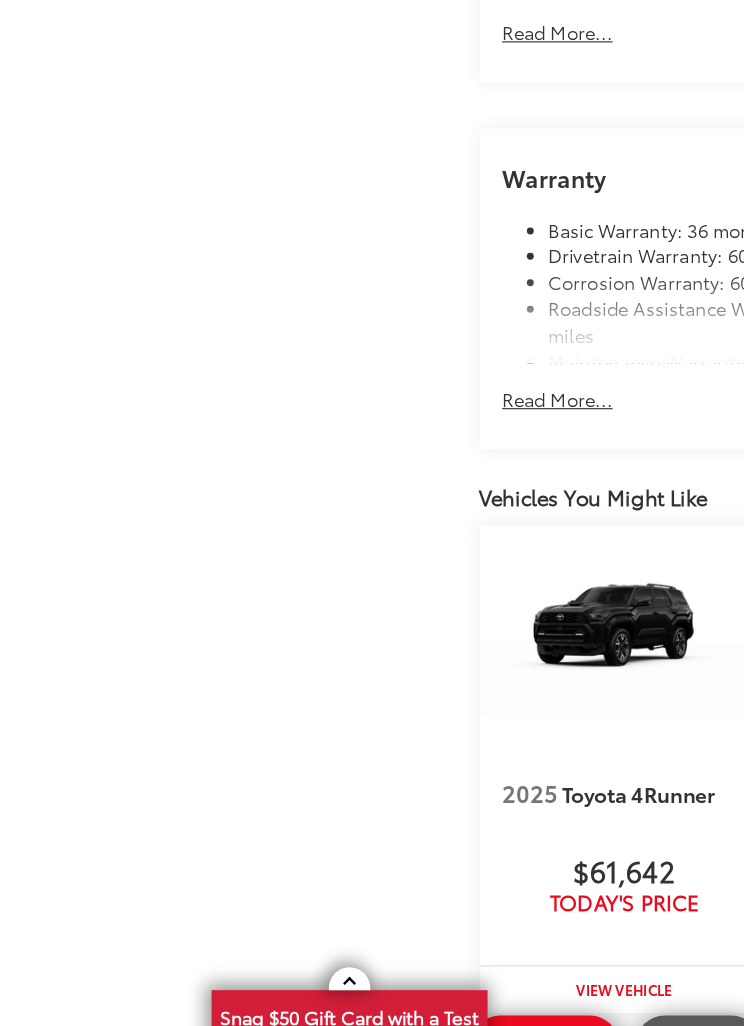scroll, scrollTop: 2000, scrollLeft: 0, axis: vertical 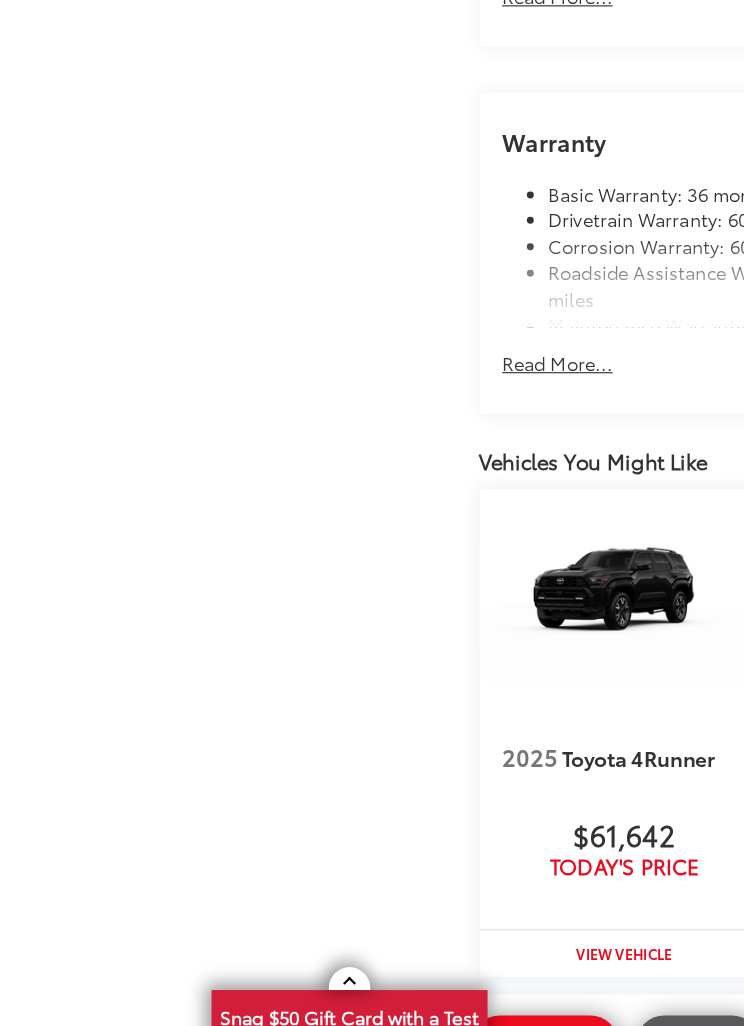 click on "View More Highlights..." at bounding box center (593, -870) 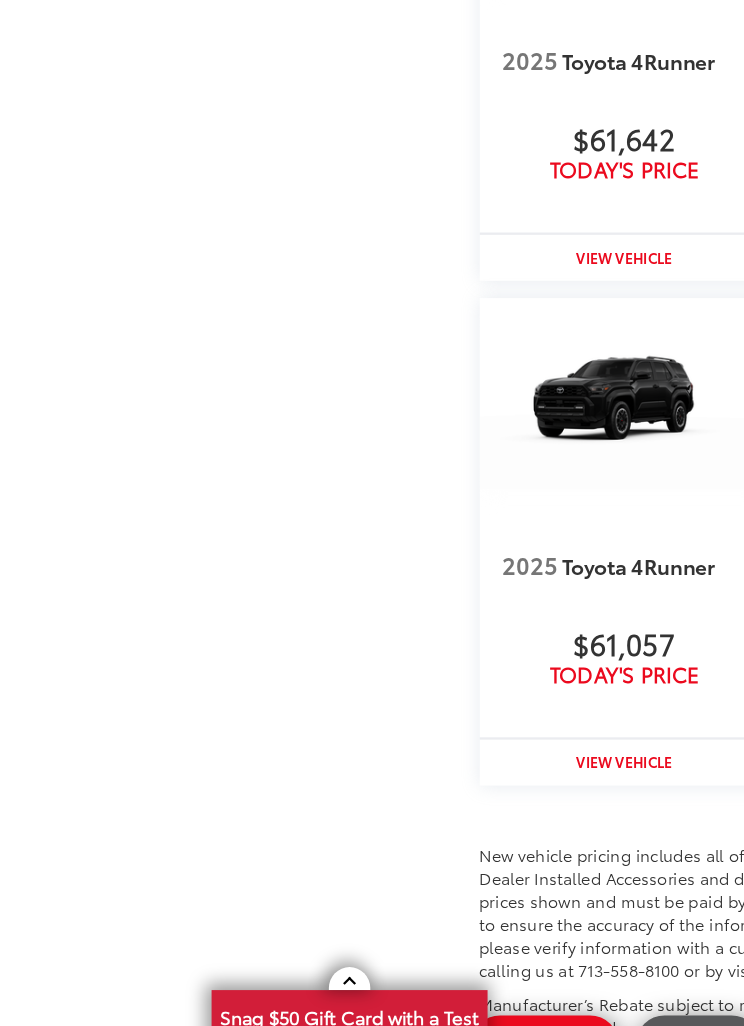 scroll, scrollTop: 2733, scrollLeft: 0, axis: vertical 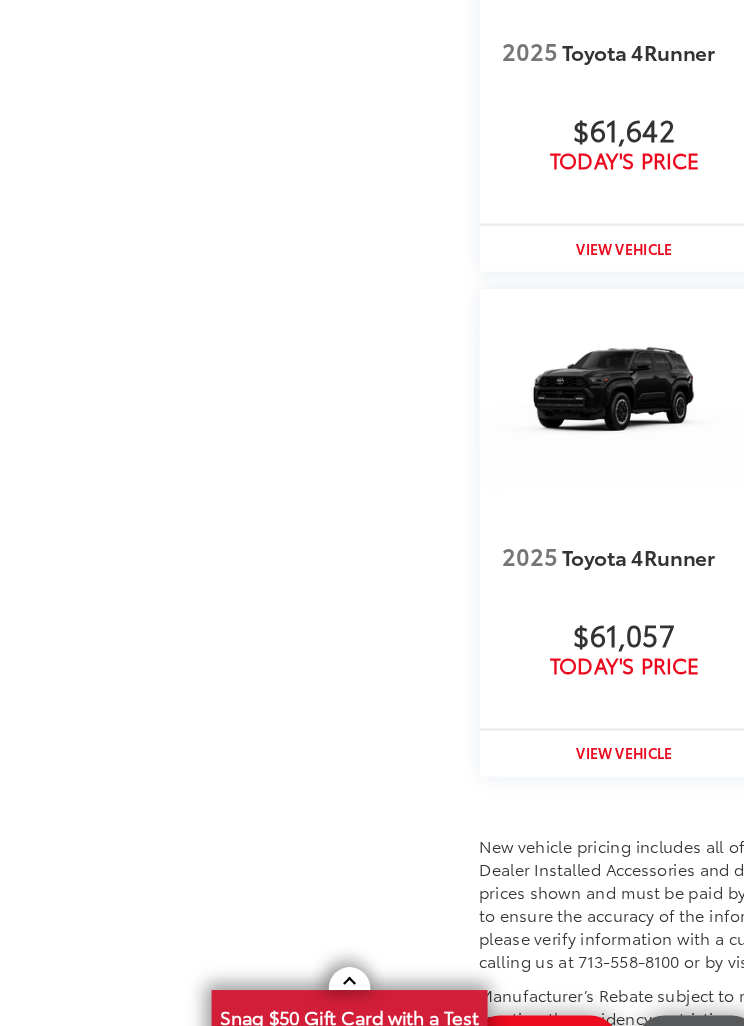 click on "Read More..." at bounding box center (553, -895) 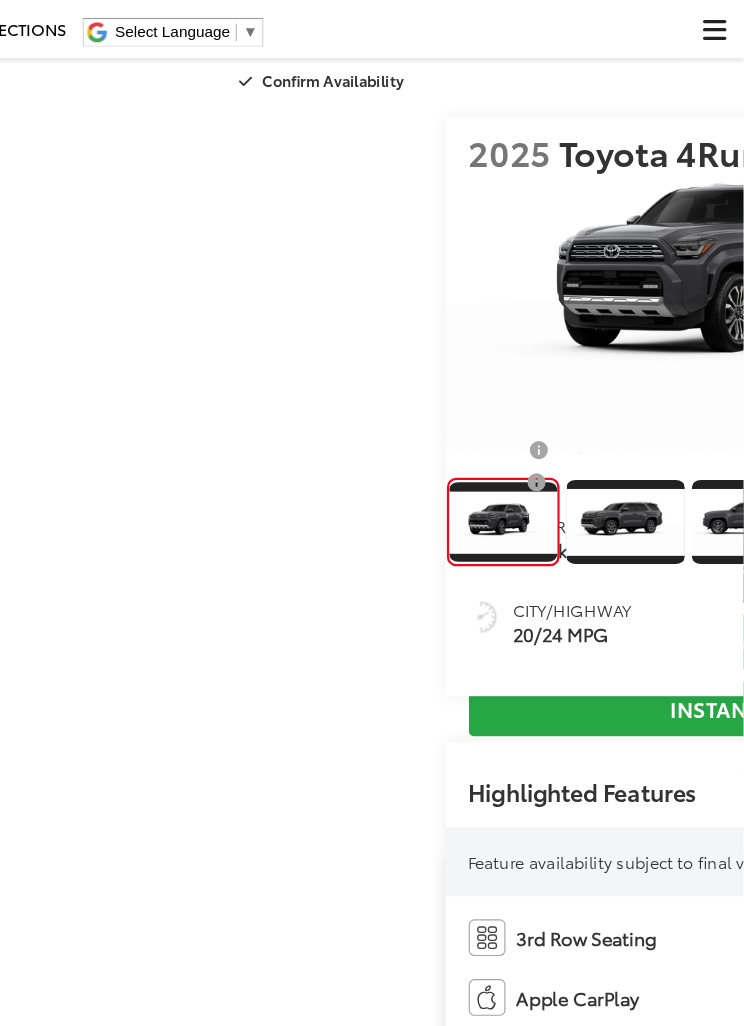 scroll, scrollTop: 0, scrollLeft: 0, axis: both 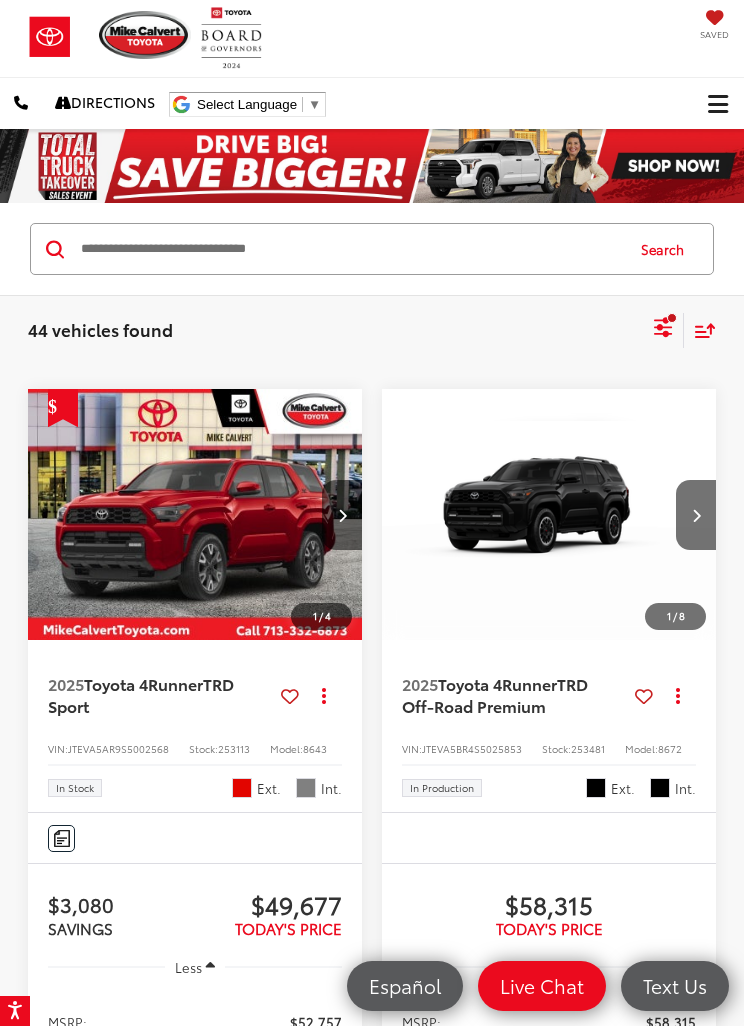 click 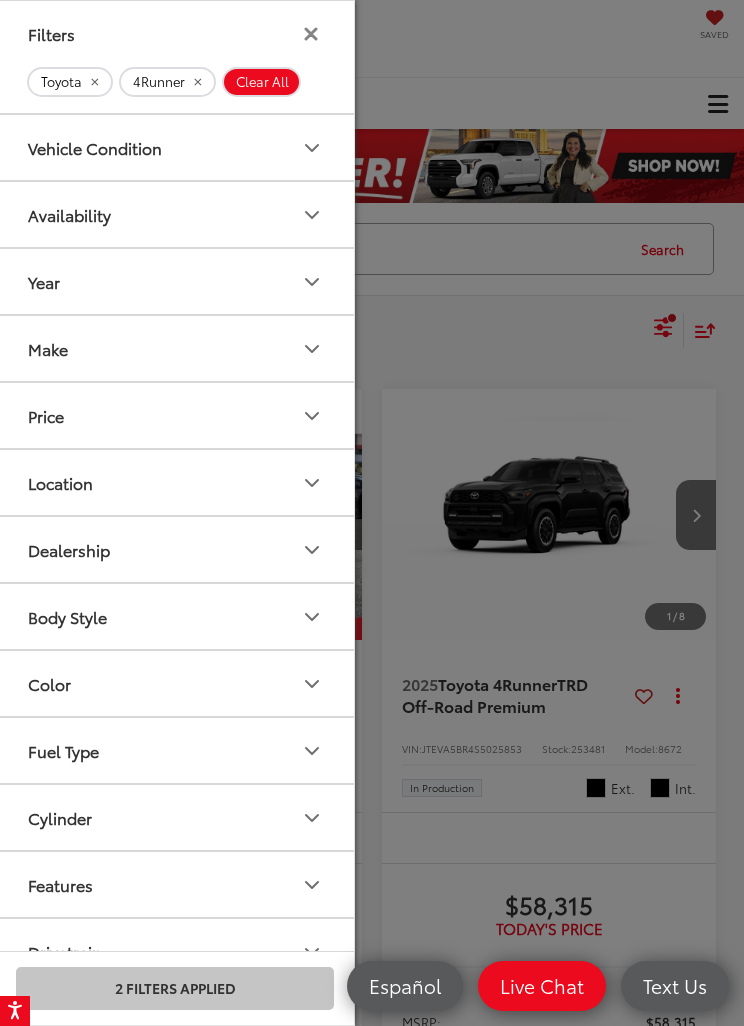 click on "Body Style" at bounding box center (67, 616) 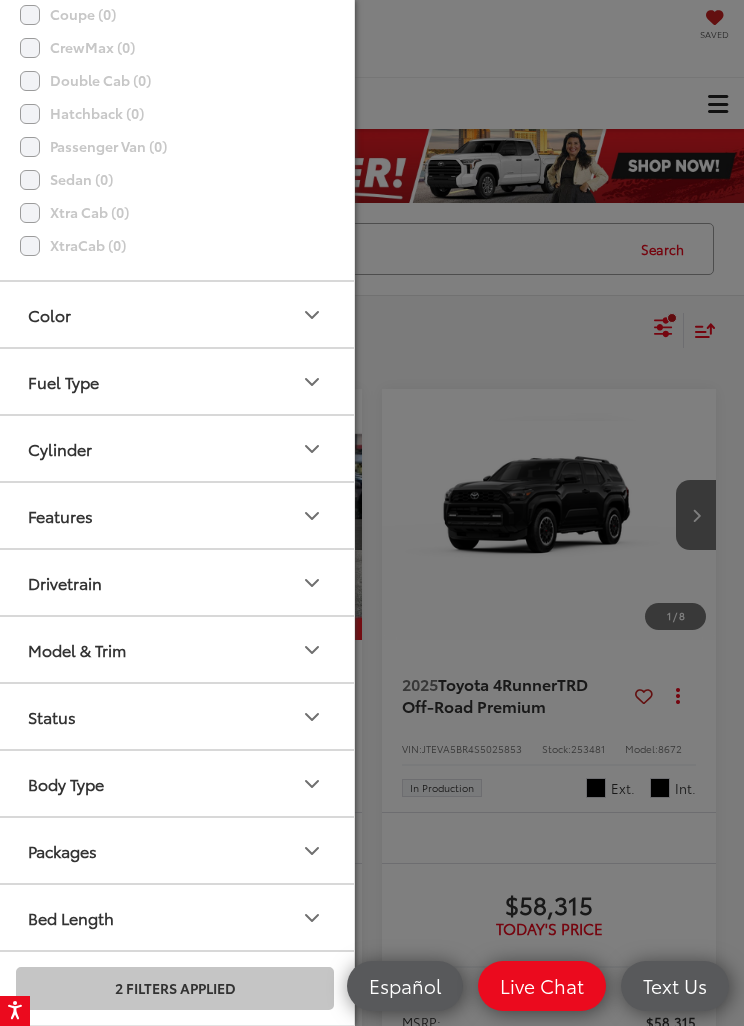 scroll, scrollTop: 1145, scrollLeft: 0, axis: vertical 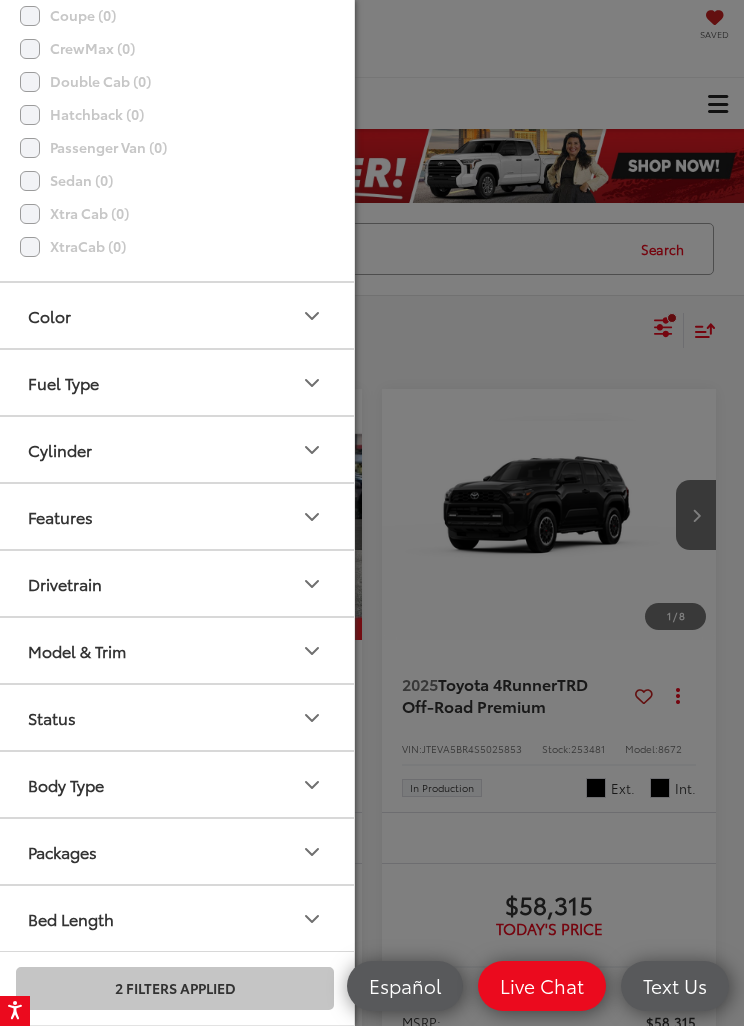 click on "Model & Trim" at bounding box center [176, 650] 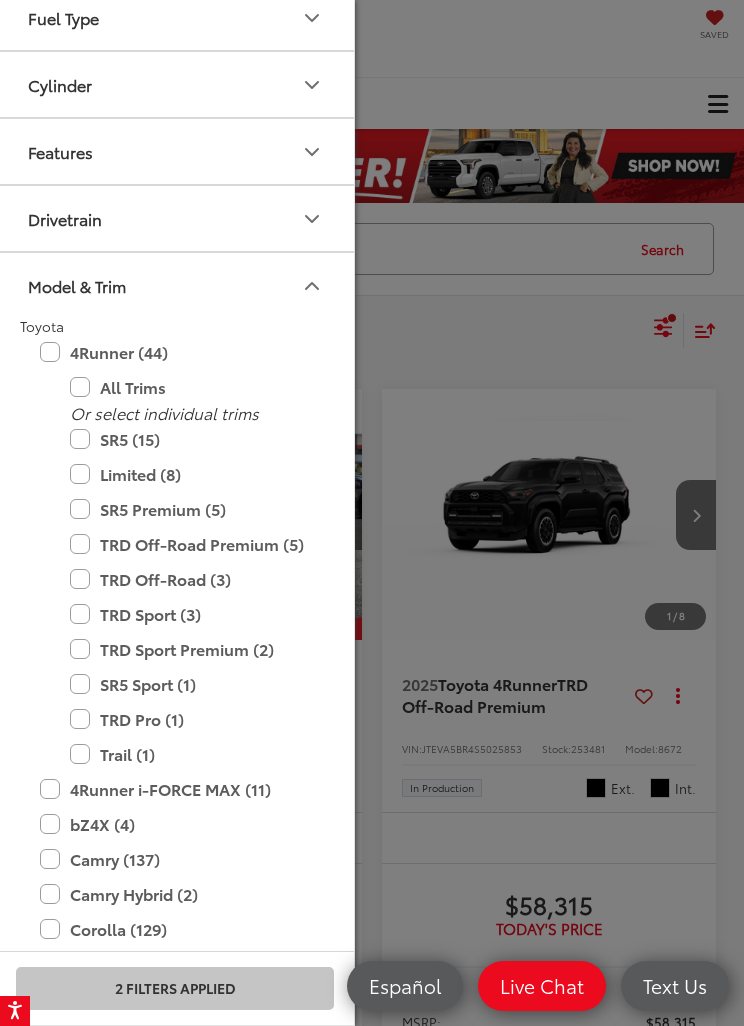 scroll, scrollTop: 1517, scrollLeft: 0, axis: vertical 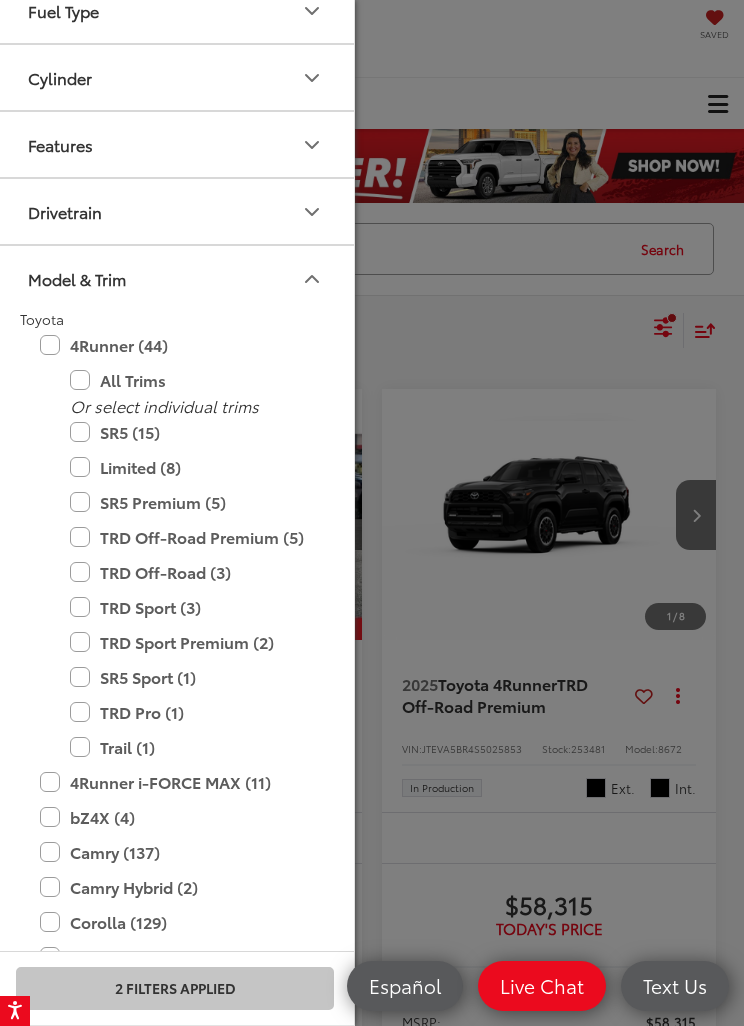 click on "Limited (8)" at bounding box center [190, 467] 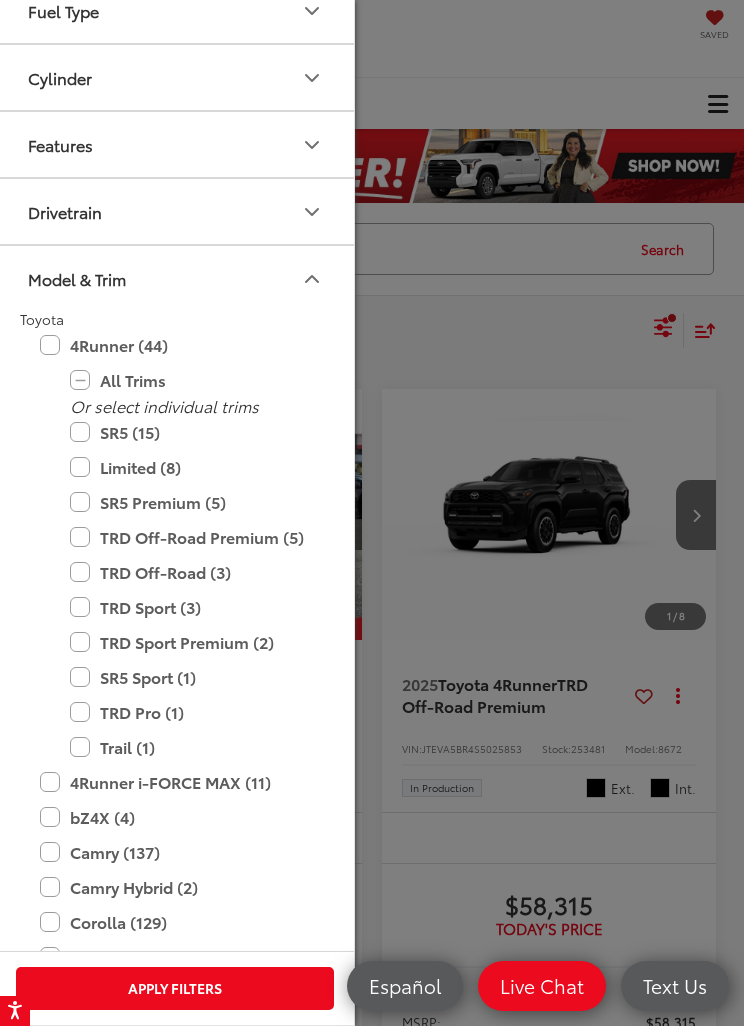 click on "Apply Filters" at bounding box center (175, 988) 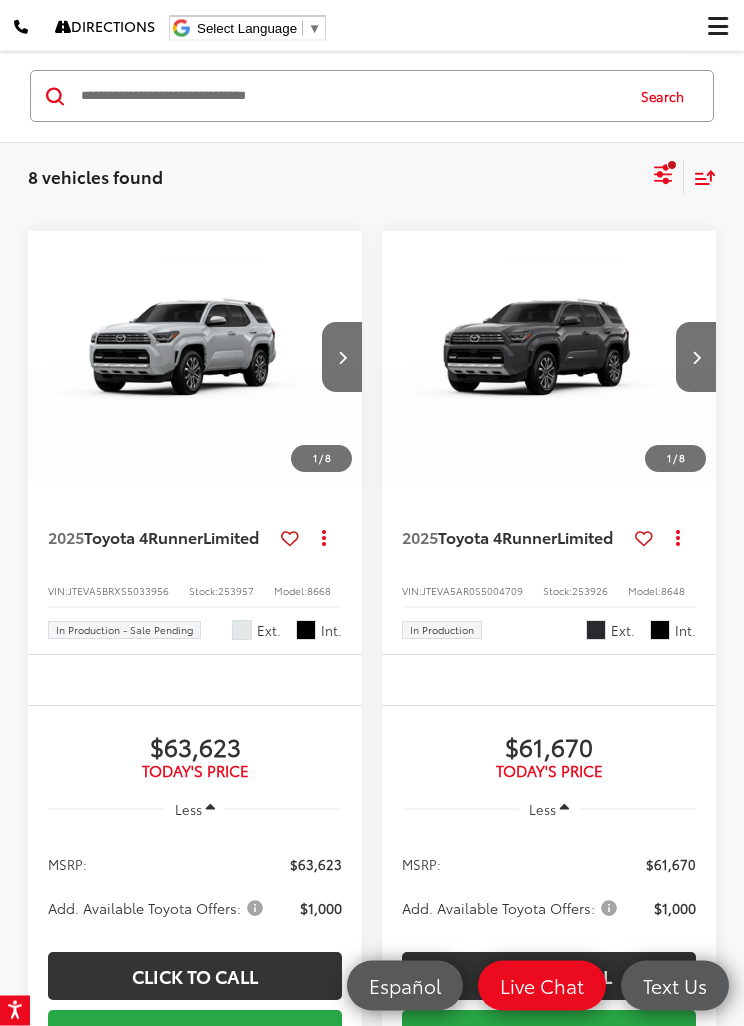 scroll, scrollTop: 0, scrollLeft: 0, axis: both 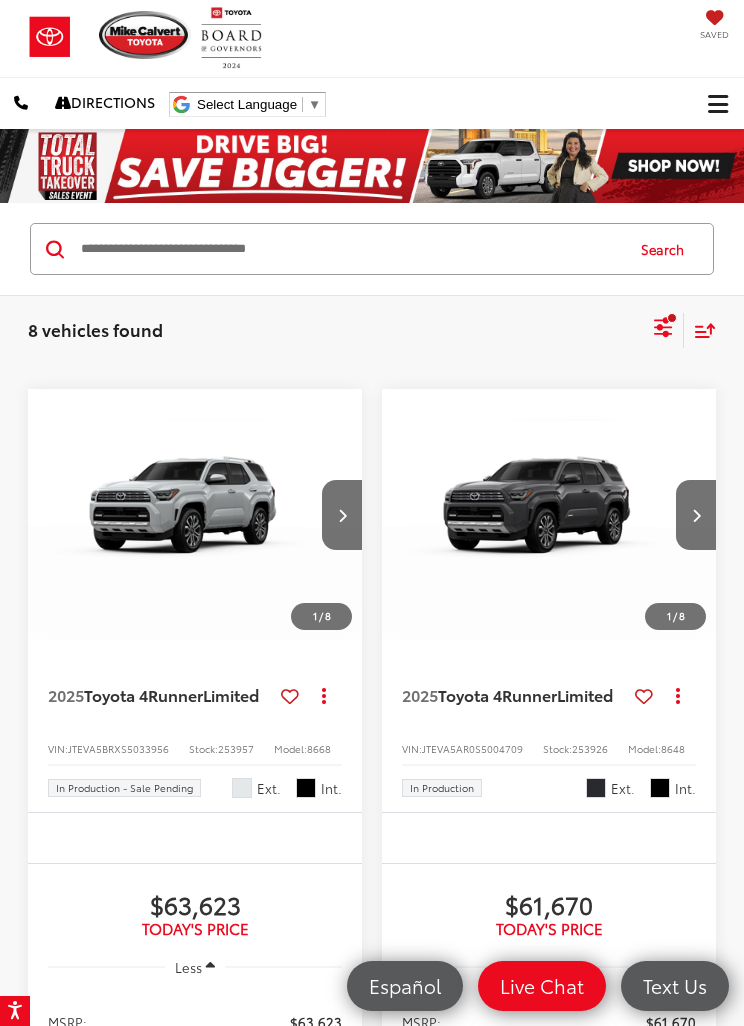 click 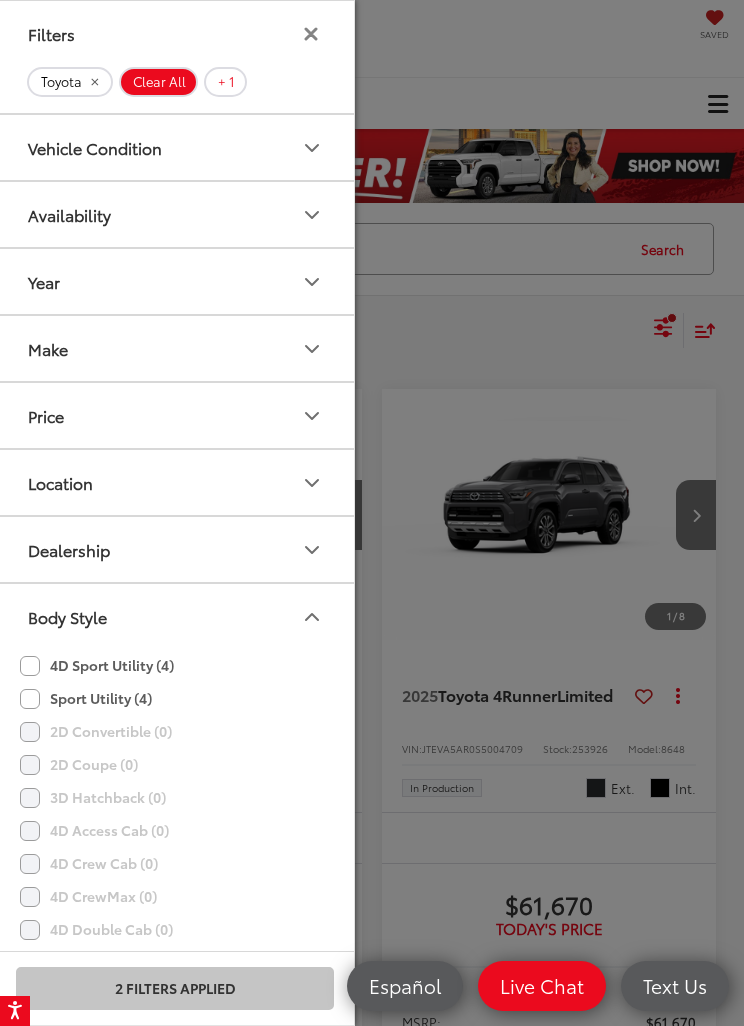 scroll, scrollTop: 0, scrollLeft: 0, axis: both 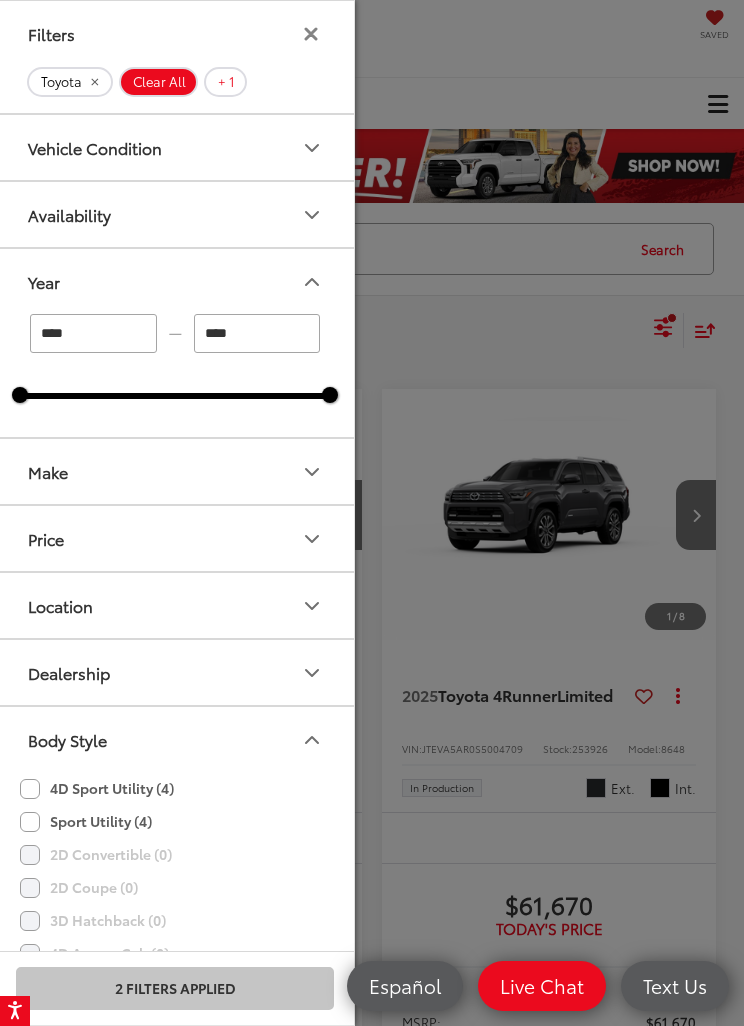 click on "****" at bounding box center [257, 333] 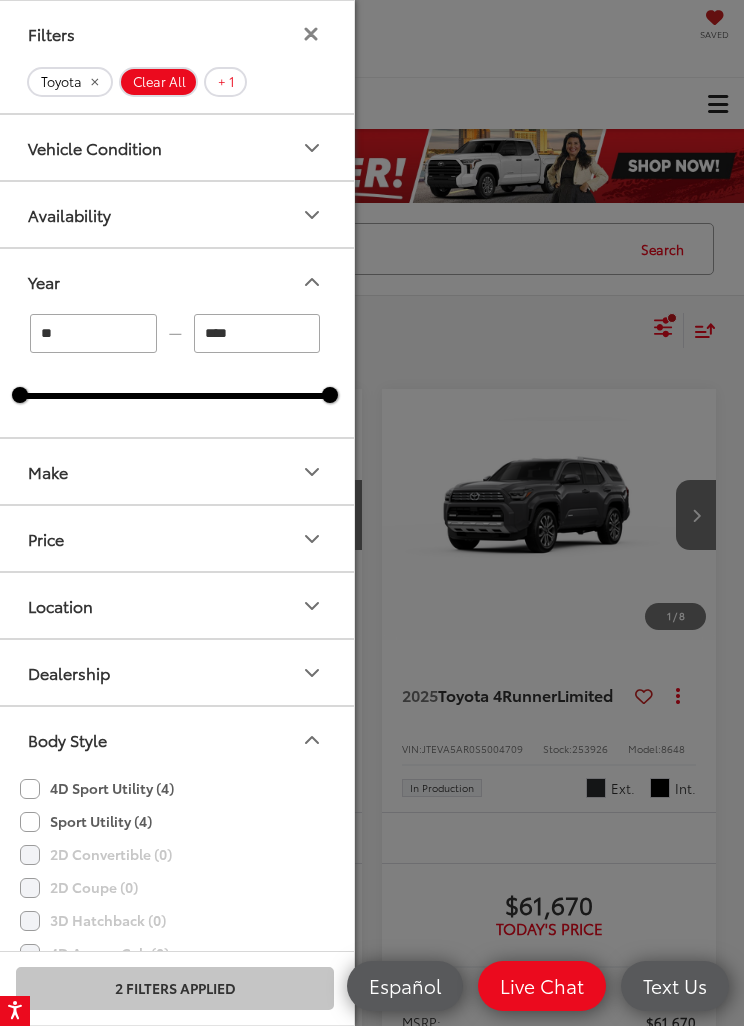 type on "*" 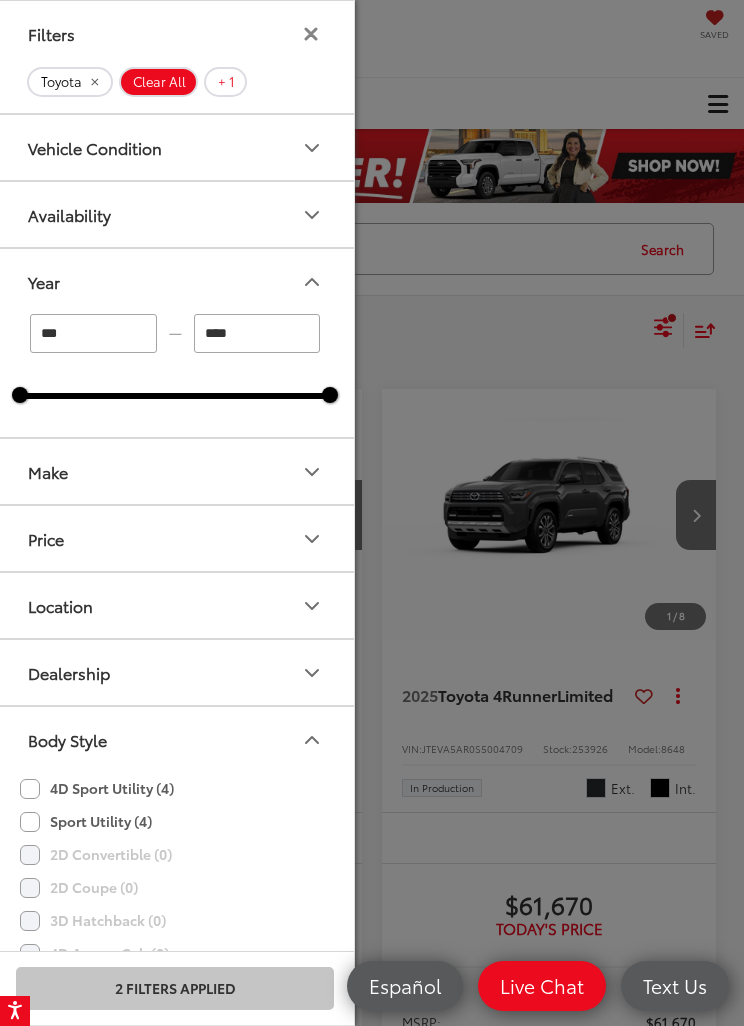 type on "****" 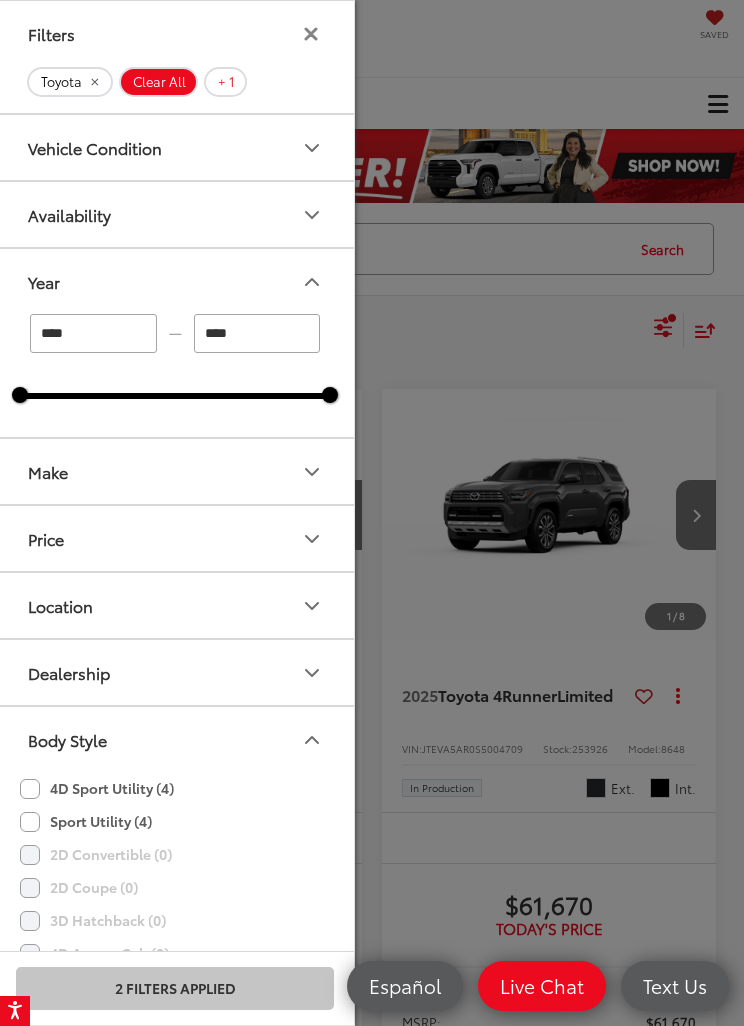 click on "Year" at bounding box center [176, 281] 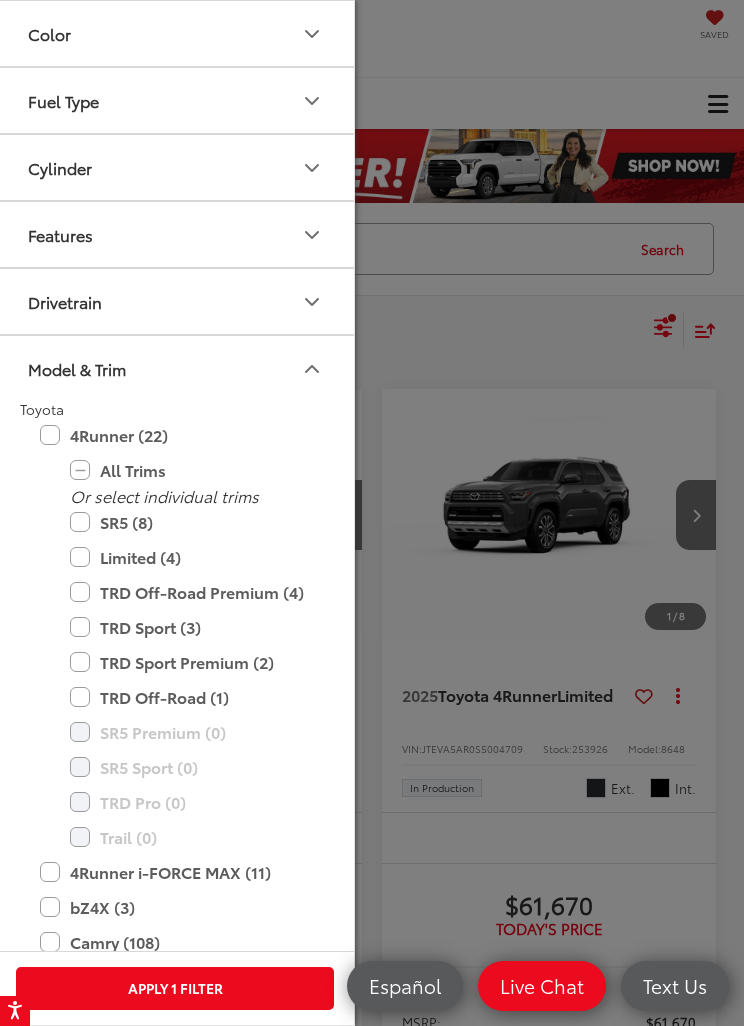 click on "Apply 1 Filter" at bounding box center (175, 988) 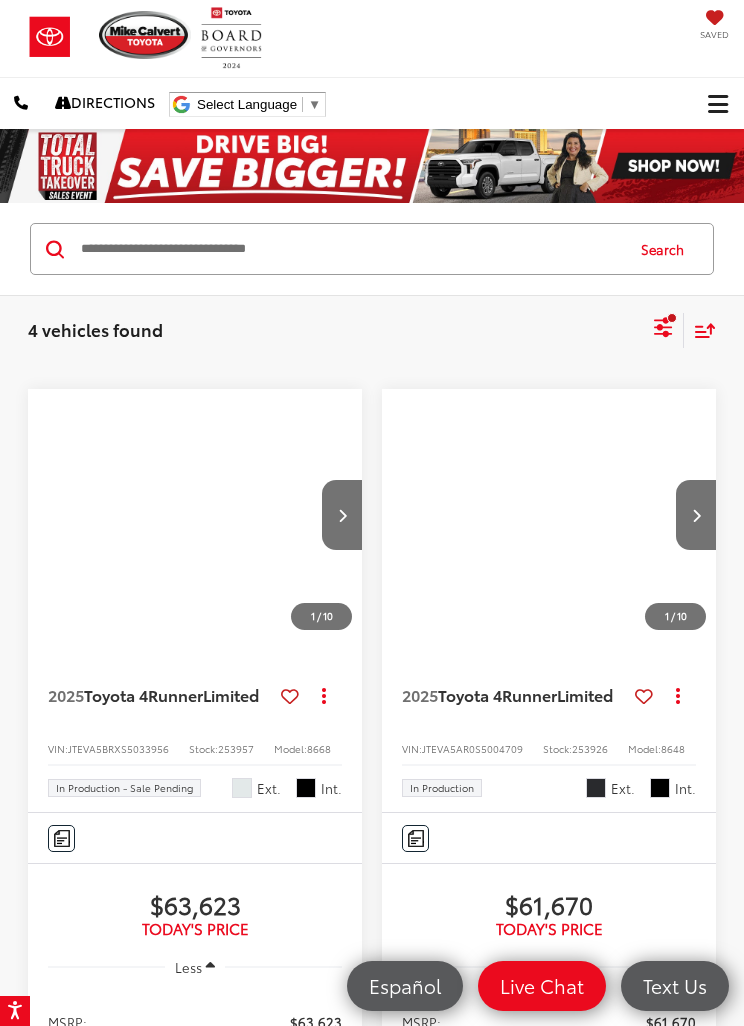 scroll, scrollTop: 1409, scrollLeft: 0, axis: vertical 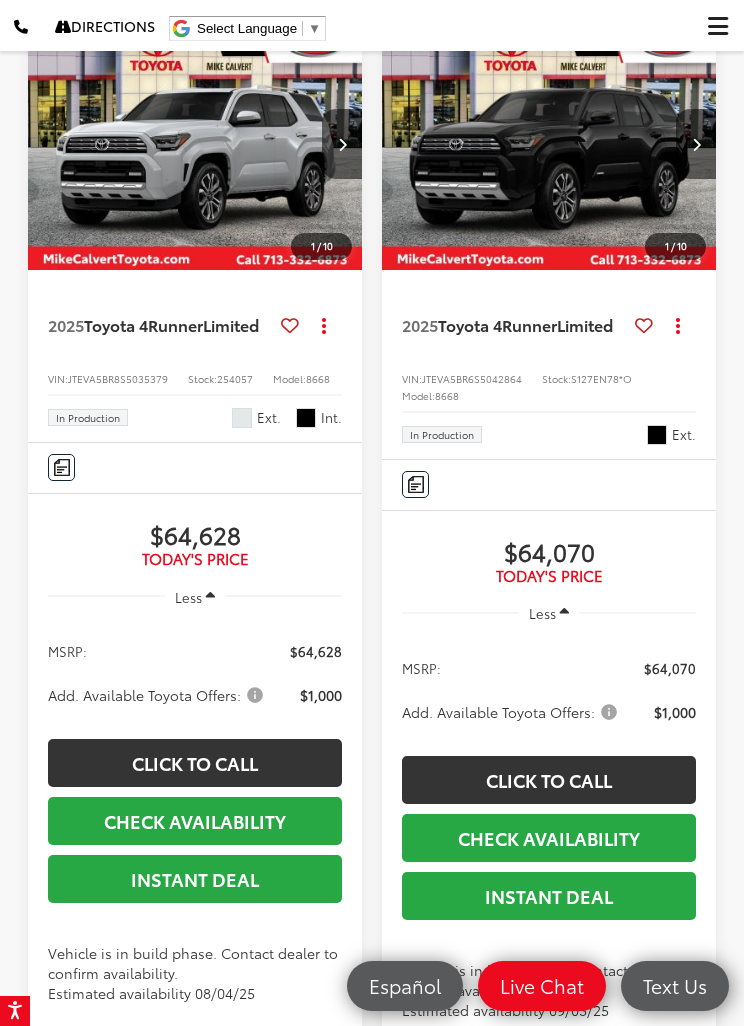 click at bounding box center [549, 144] 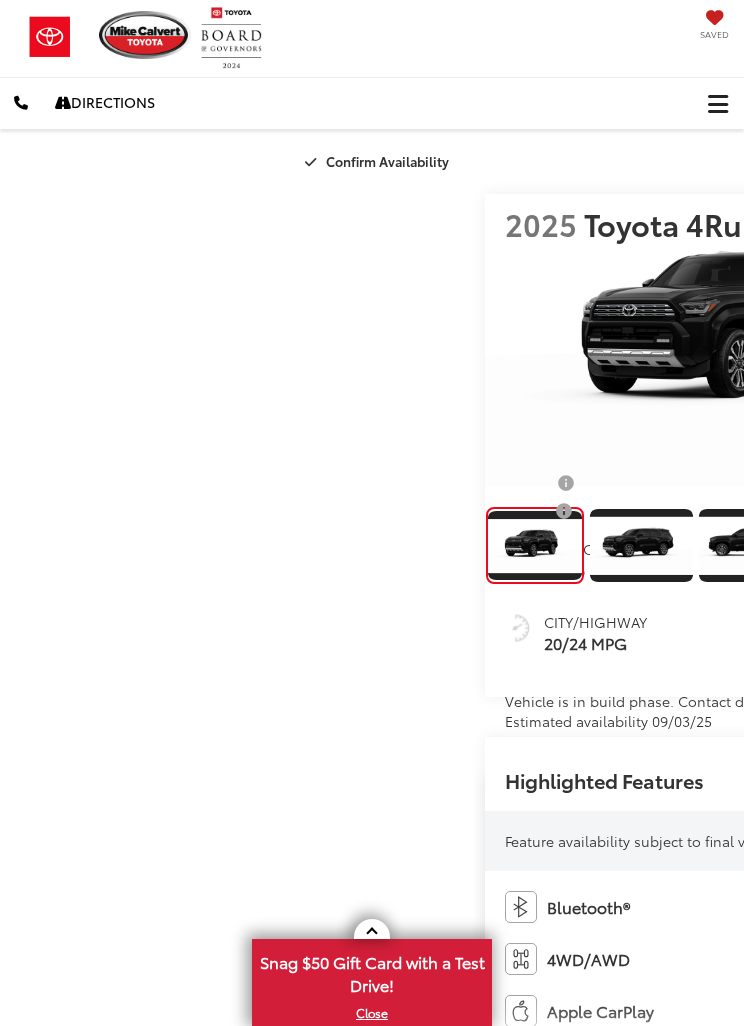 scroll, scrollTop: 0, scrollLeft: 0, axis: both 